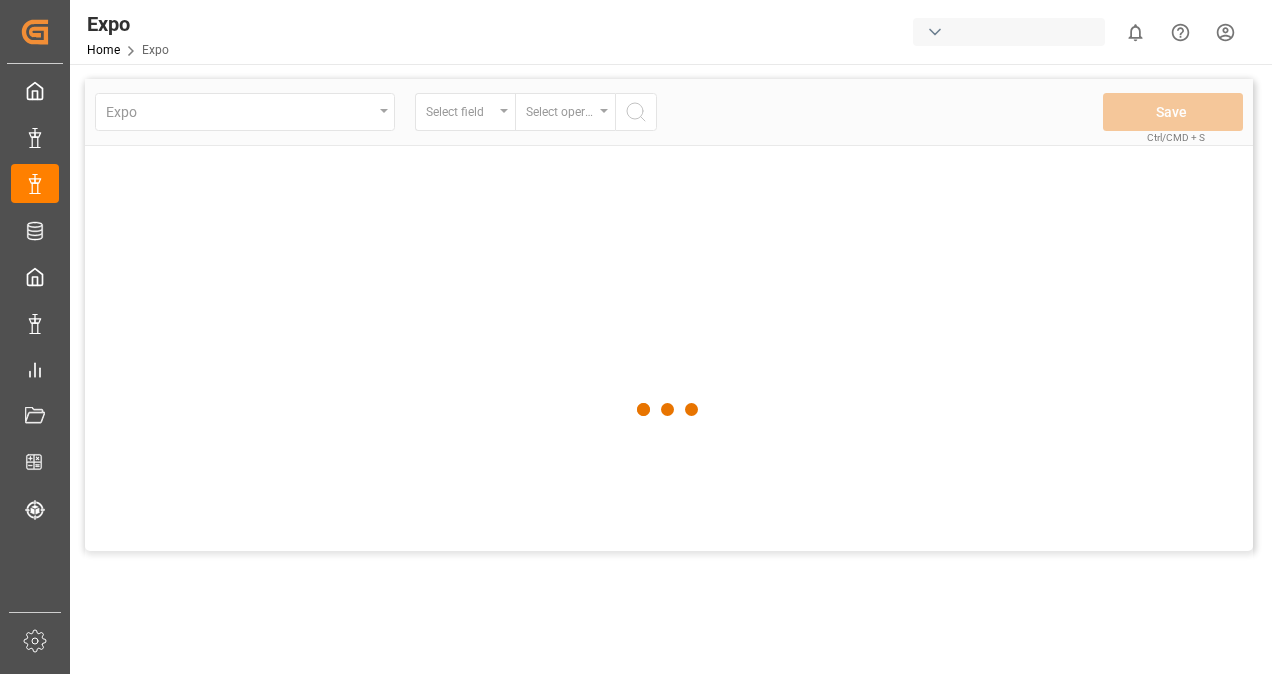 scroll, scrollTop: 0, scrollLeft: 0, axis: both 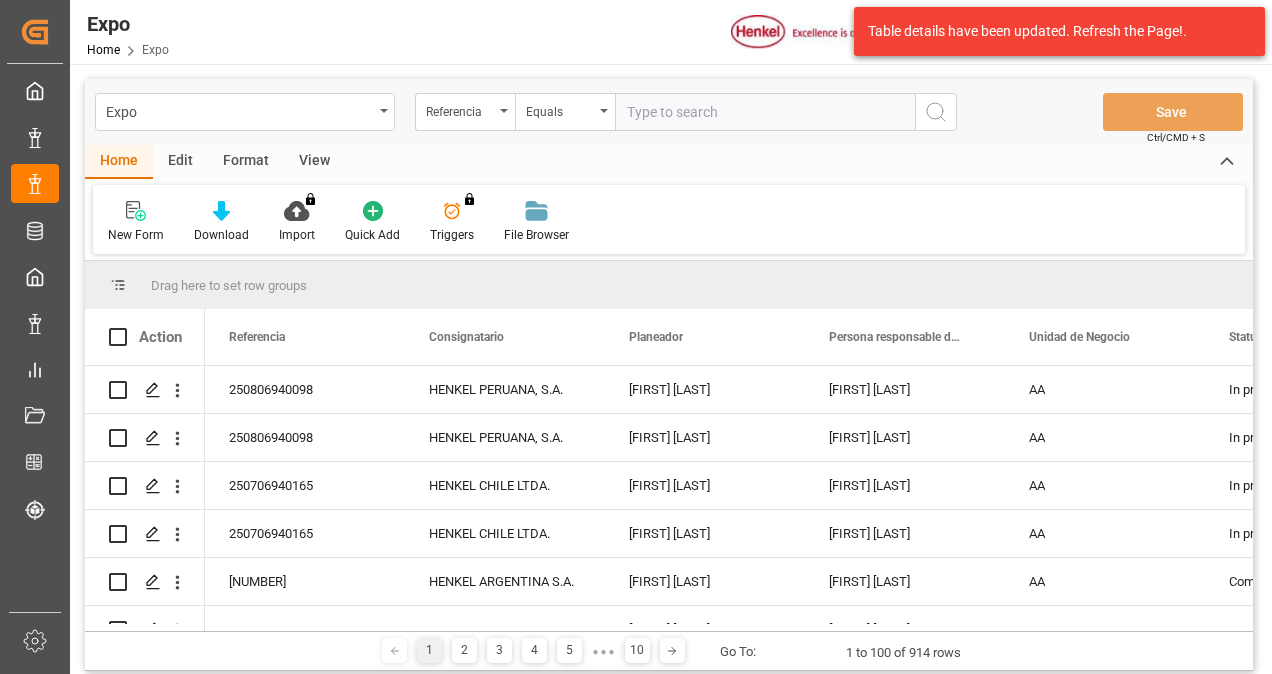 click at bounding box center (765, 112) 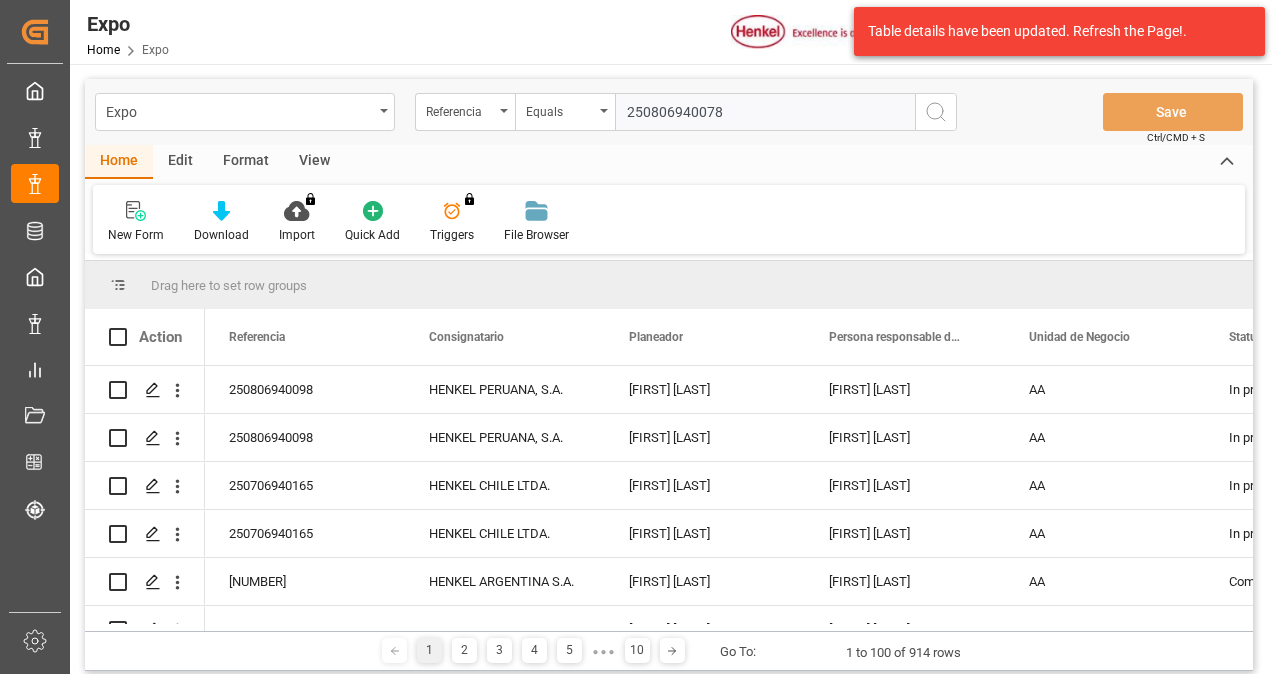 type on "250806940078" 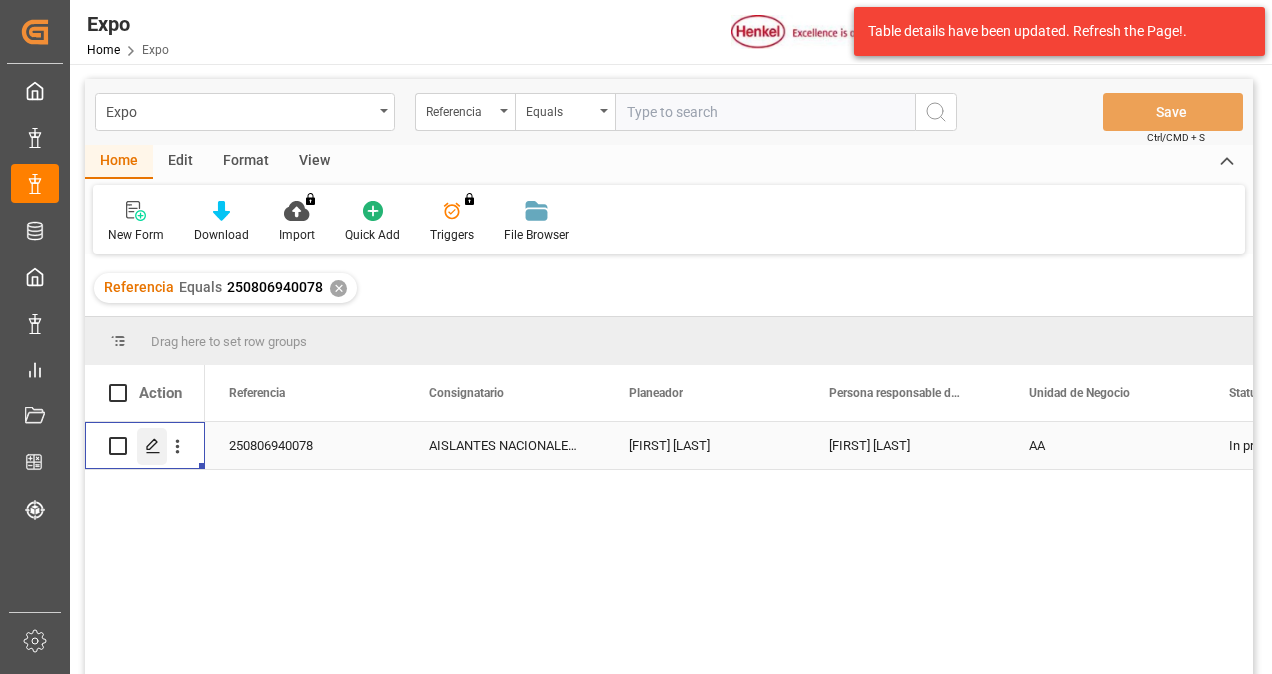 click 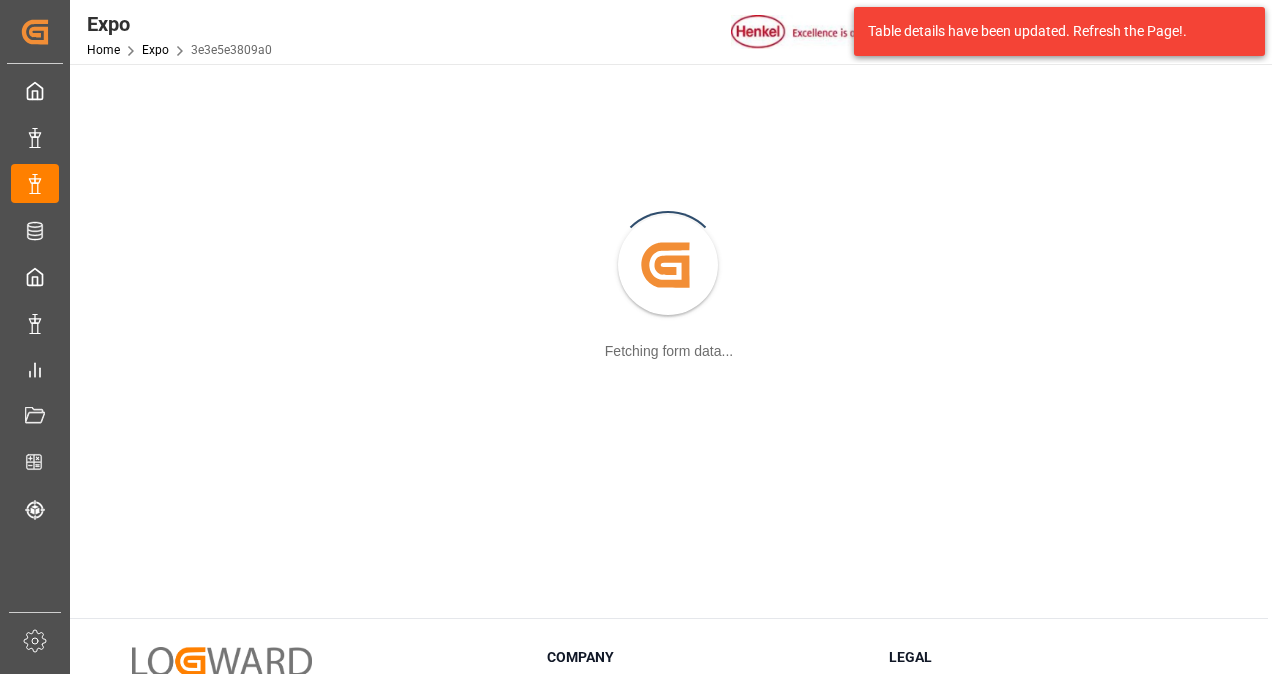scroll, scrollTop: 44, scrollLeft: 0, axis: vertical 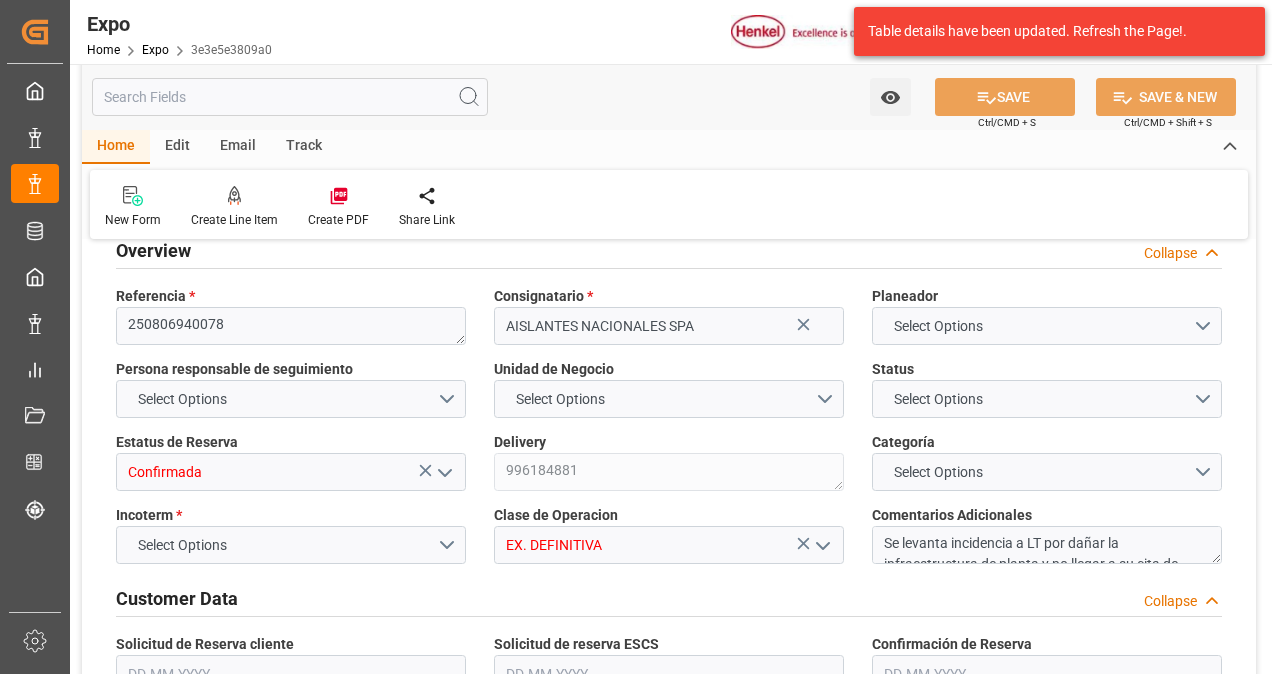 type on "6745" 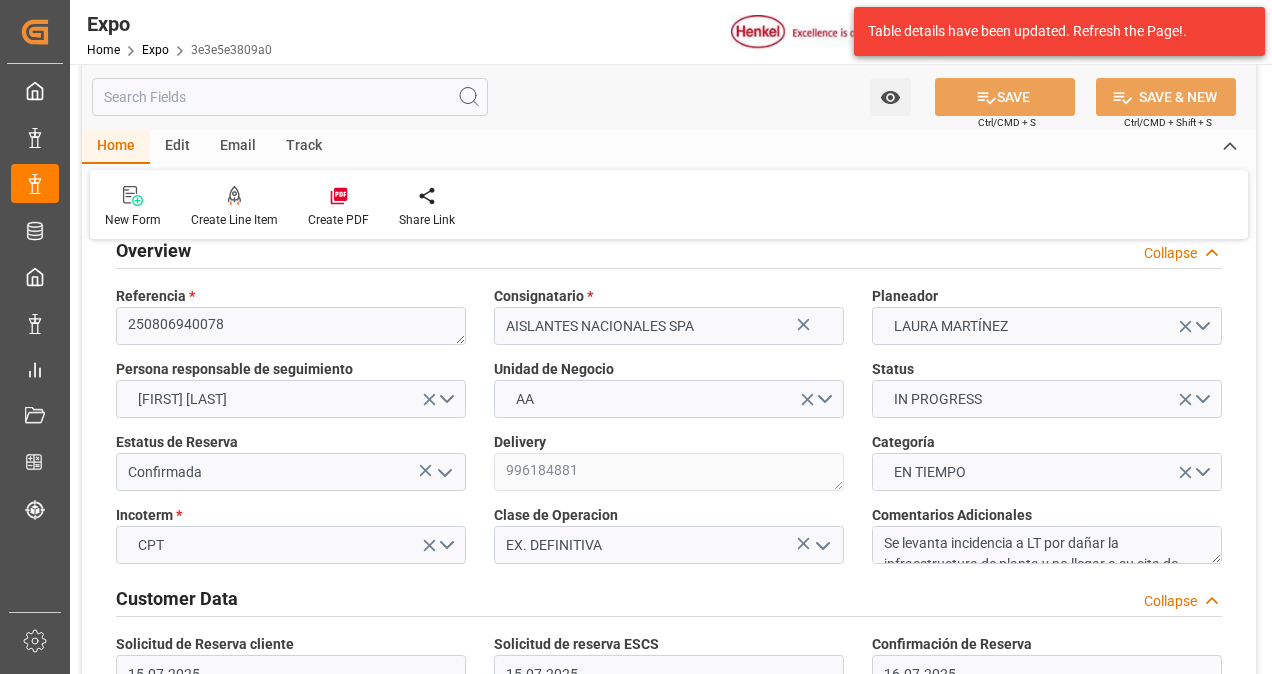 type on "15-07-2025" 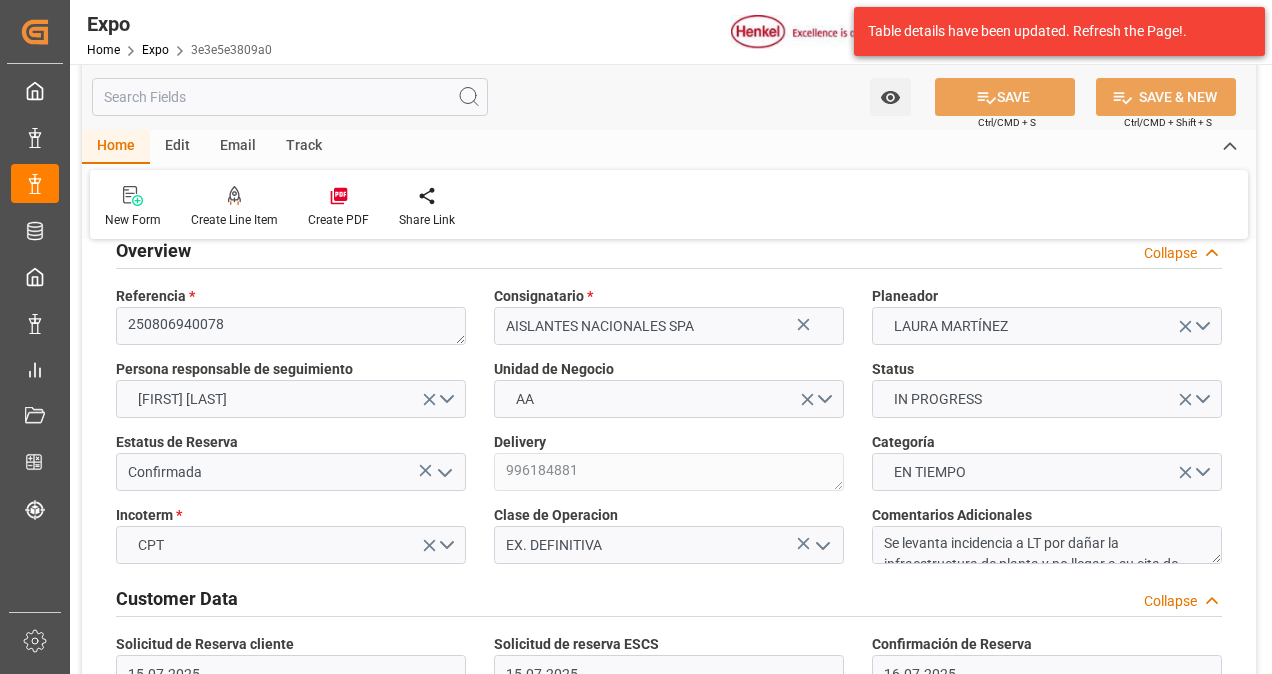 type on "15-07-2025" 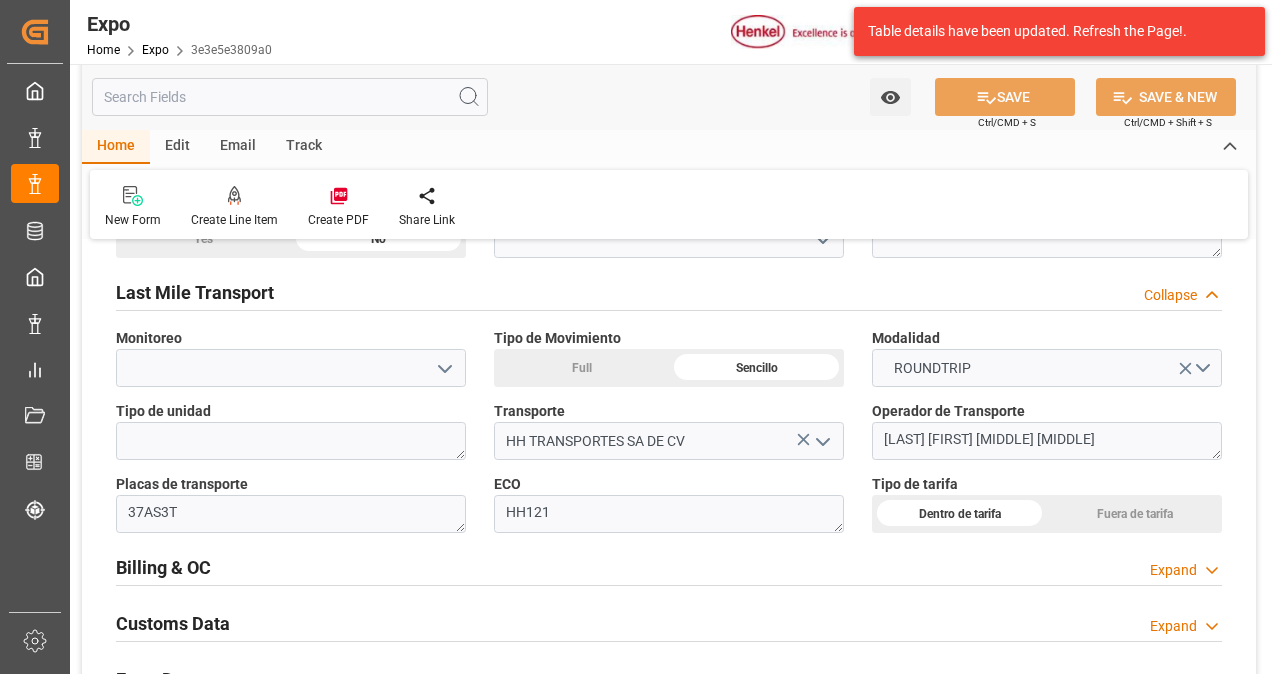 scroll, scrollTop: 2918, scrollLeft: 0, axis: vertical 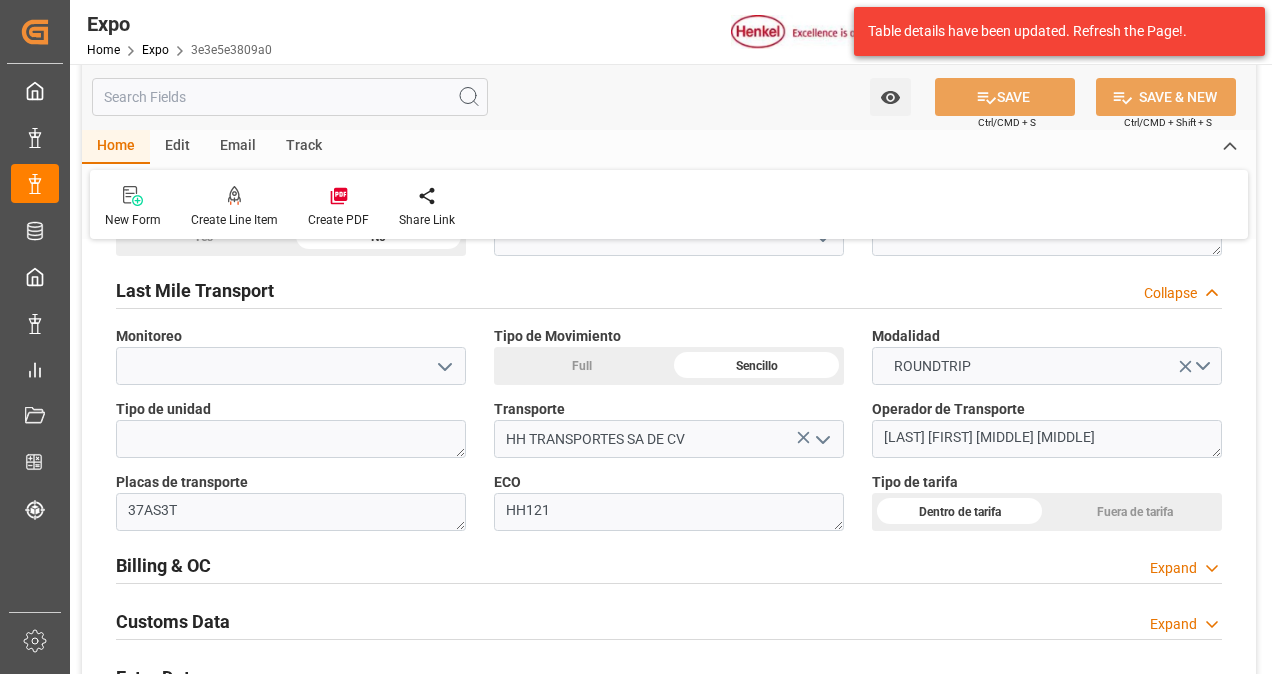 click on "Billing & OC Expand" at bounding box center (669, 564) 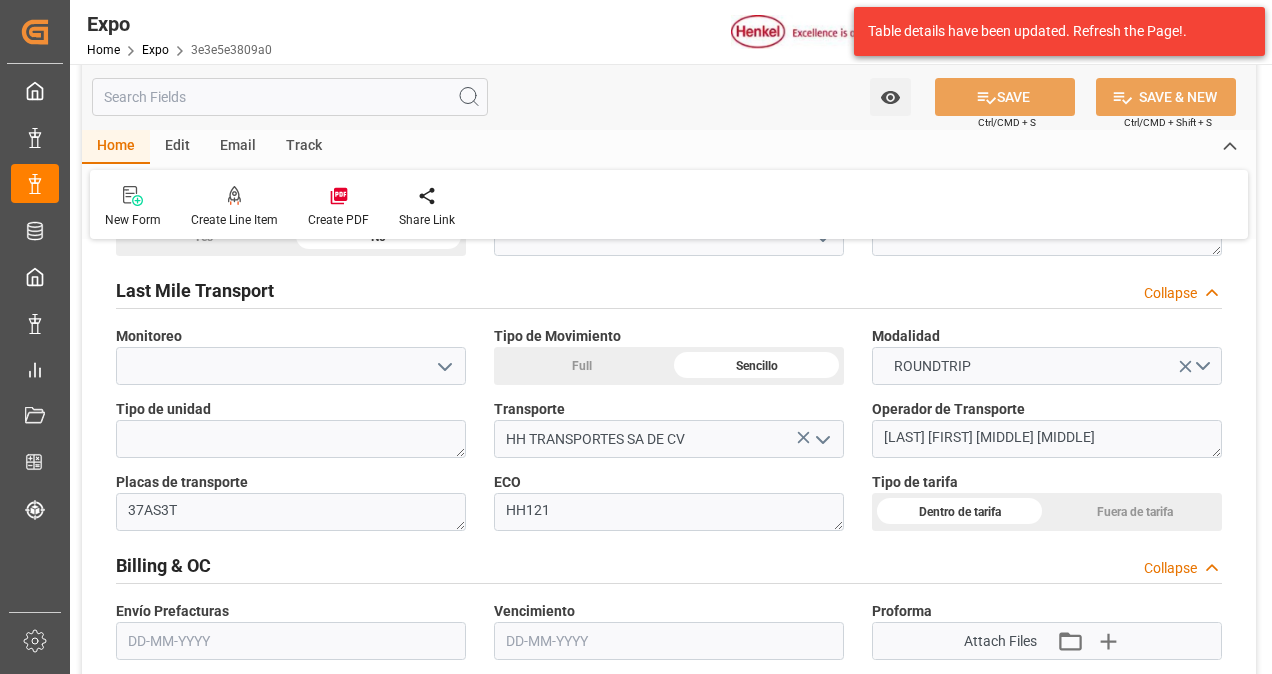 scroll, scrollTop: 3201, scrollLeft: 0, axis: vertical 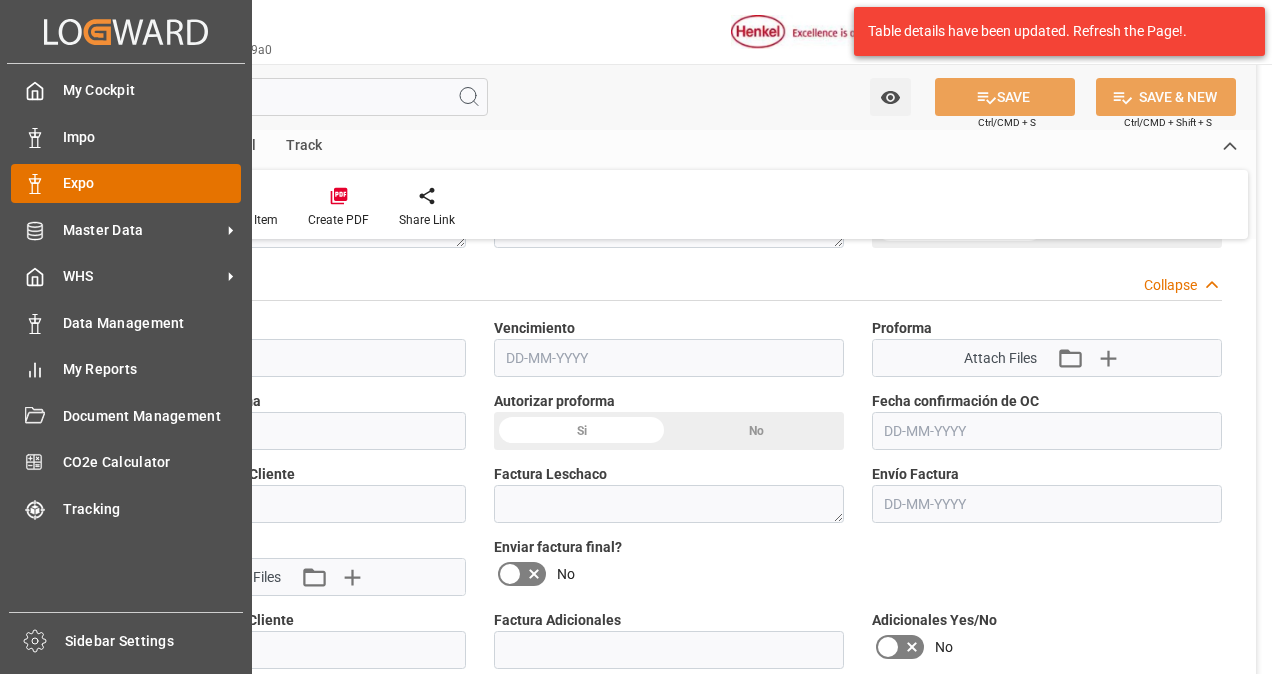 click on "[FIRST] [LAST]" at bounding box center [126, 183] 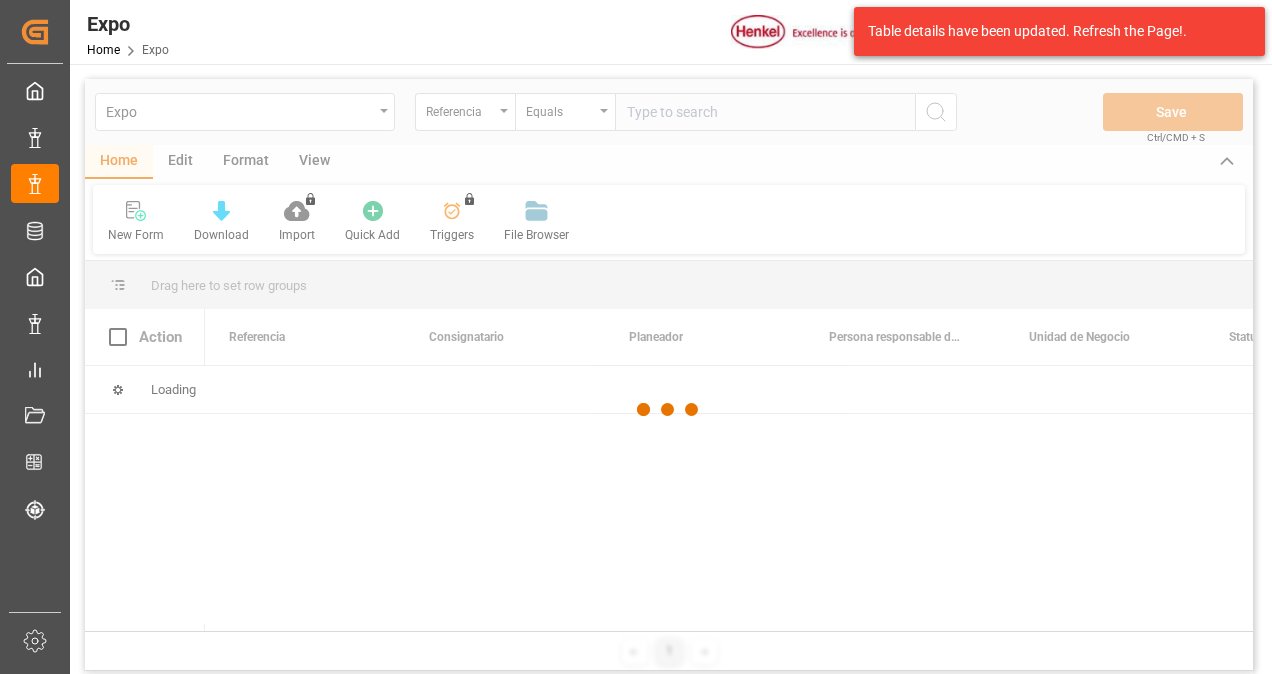 click at bounding box center [669, 410] 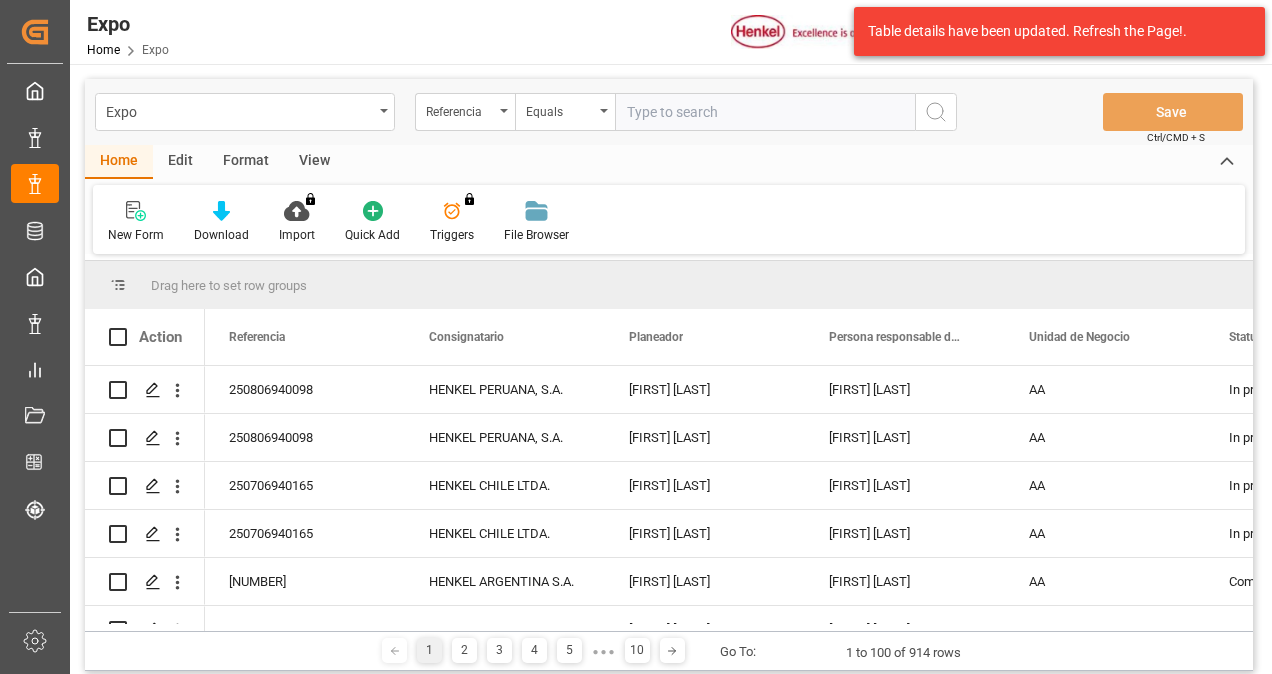 click at bounding box center (765, 112) 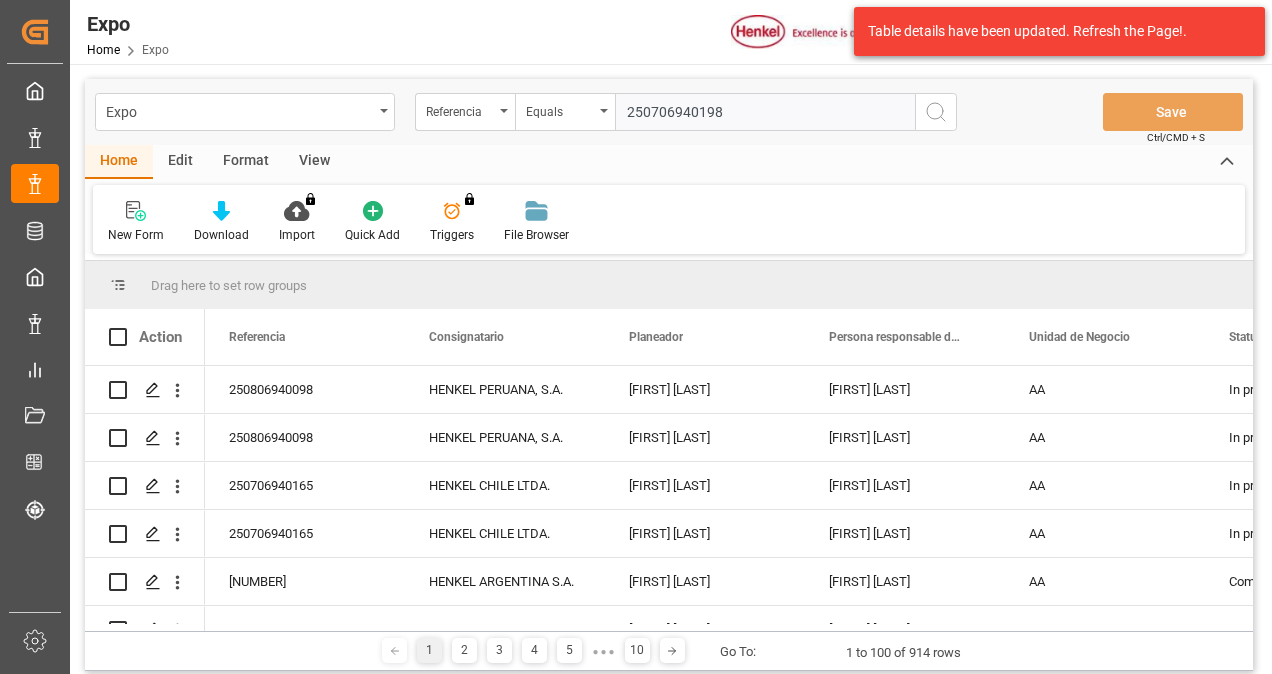 type 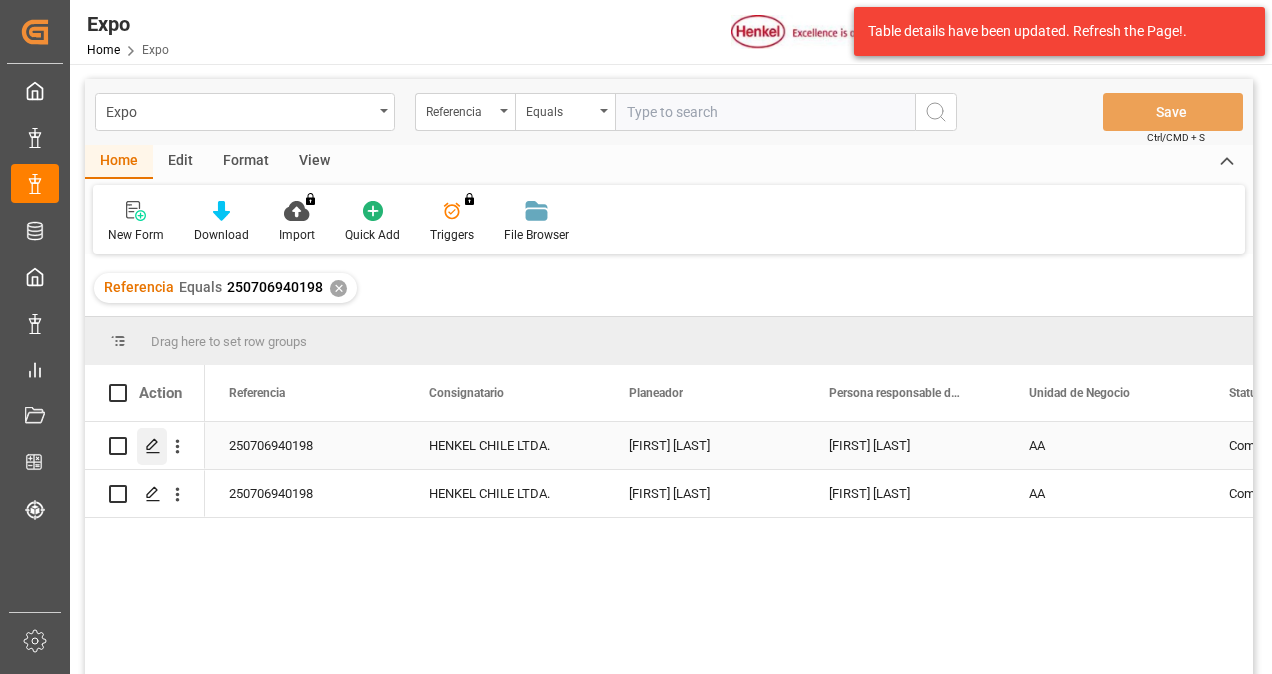 click 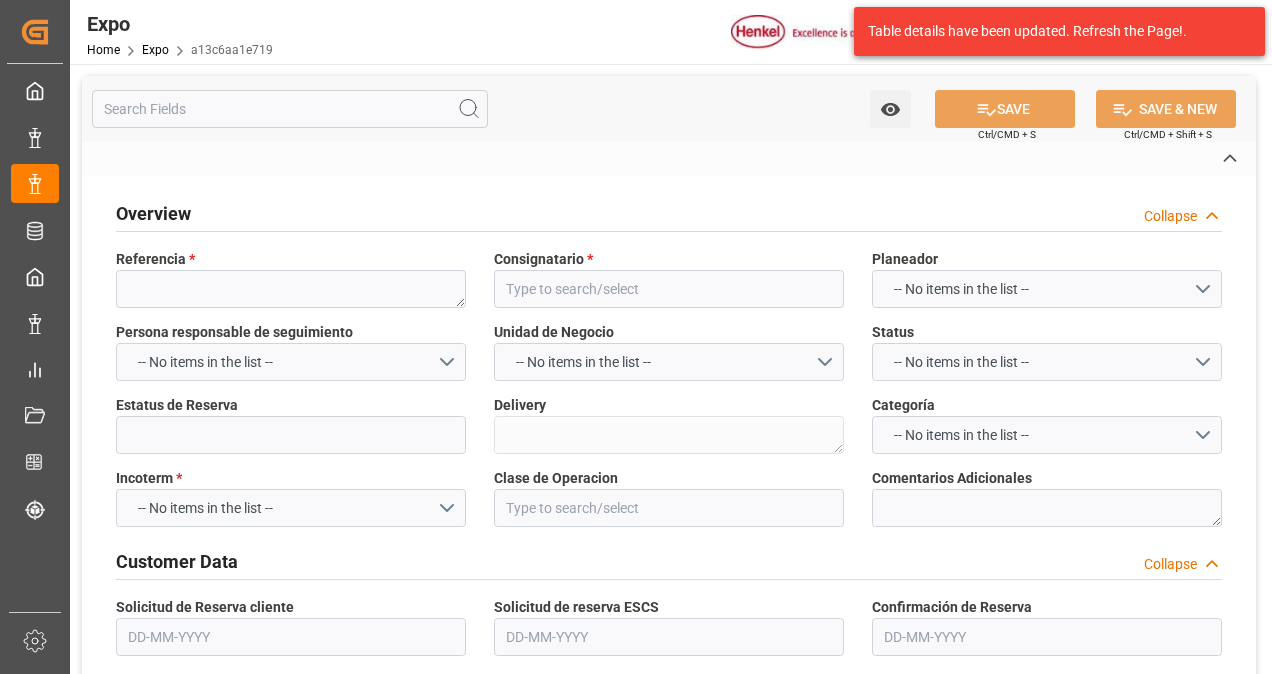 type on "250706940198" 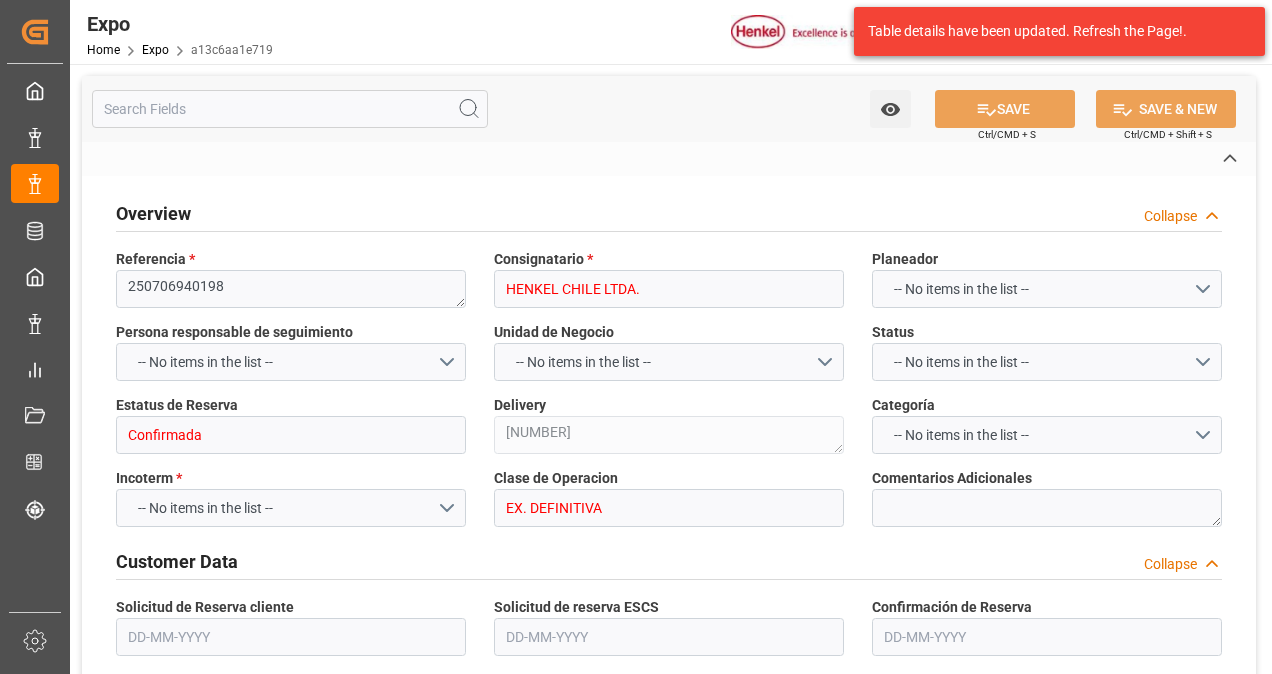 type on "FA523A" 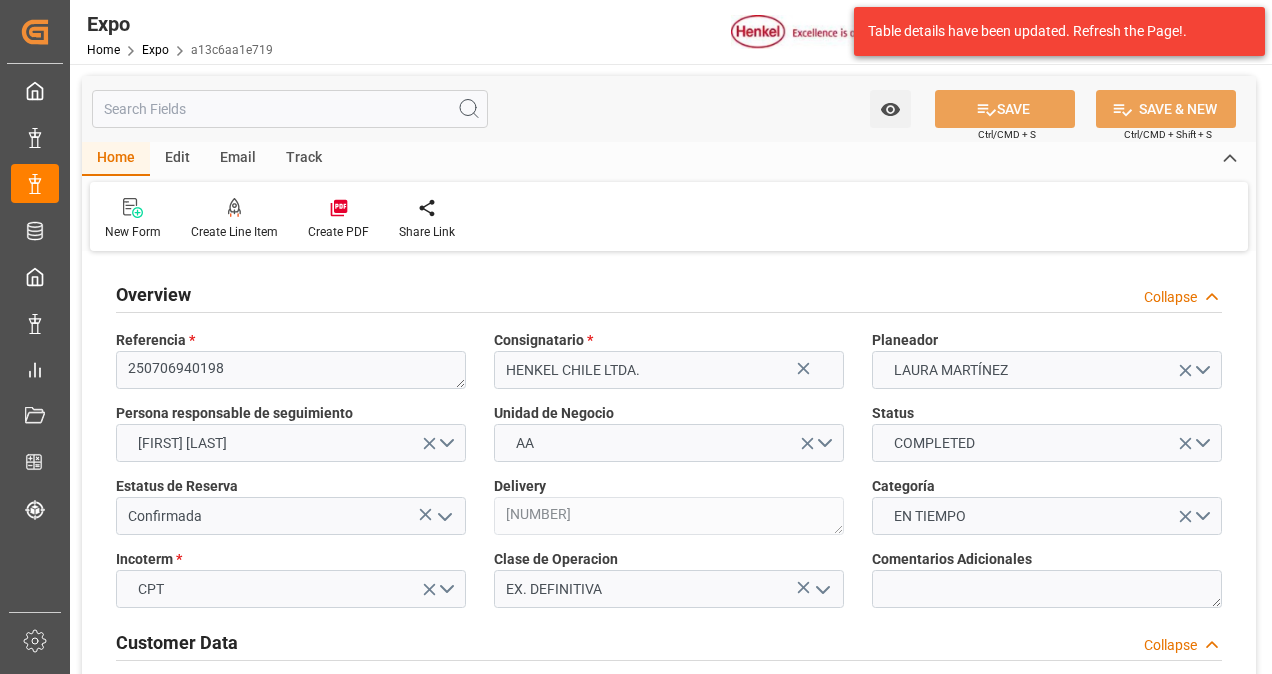 type on "7987.2" 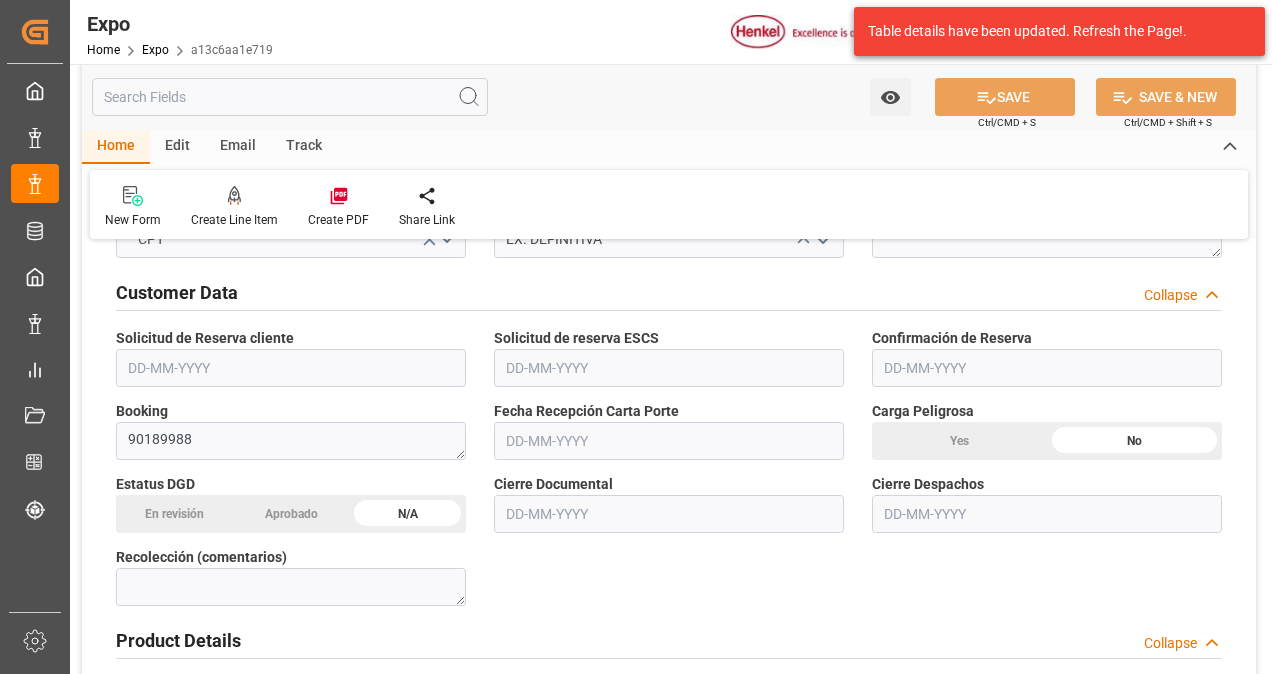 type on "[DATE]" 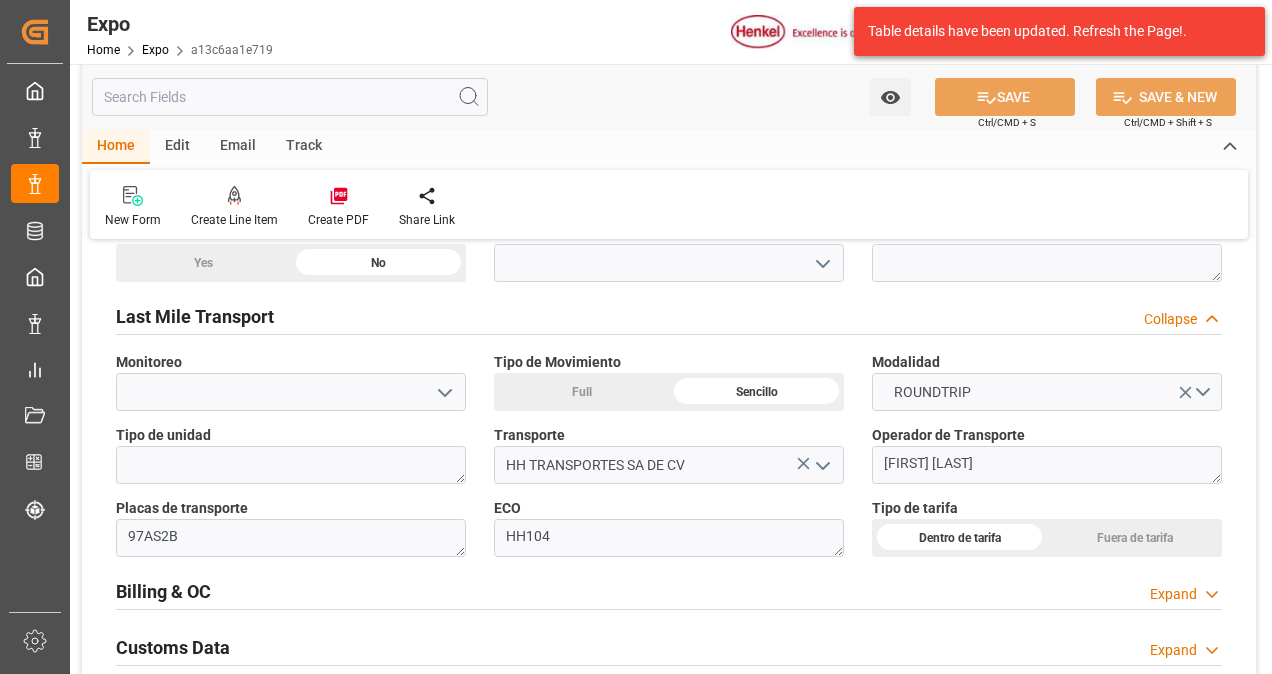 scroll, scrollTop: 3072, scrollLeft: 0, axis: vertical 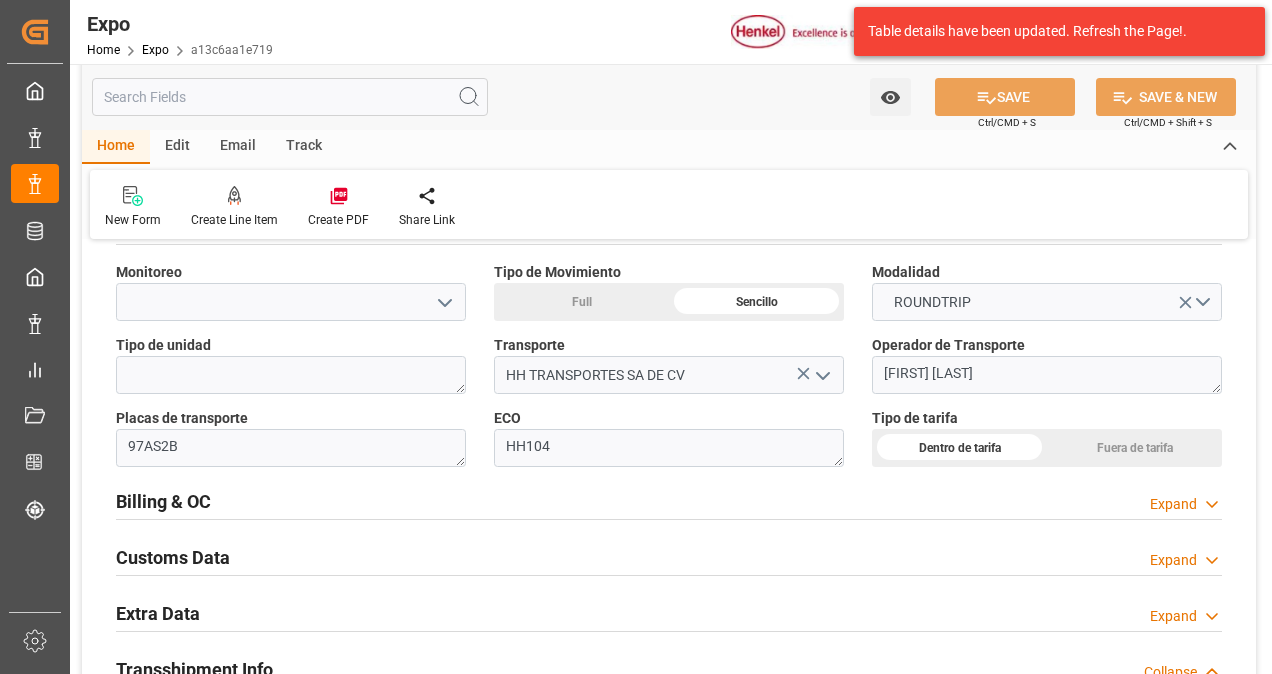 click 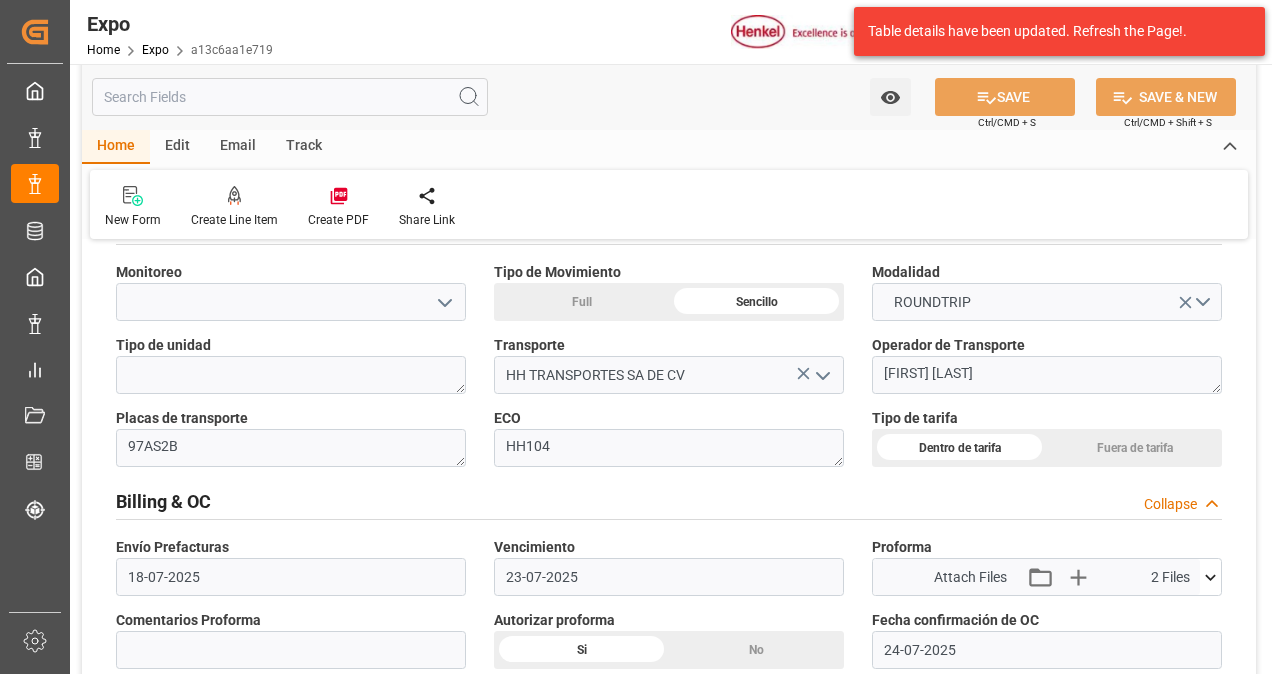 click 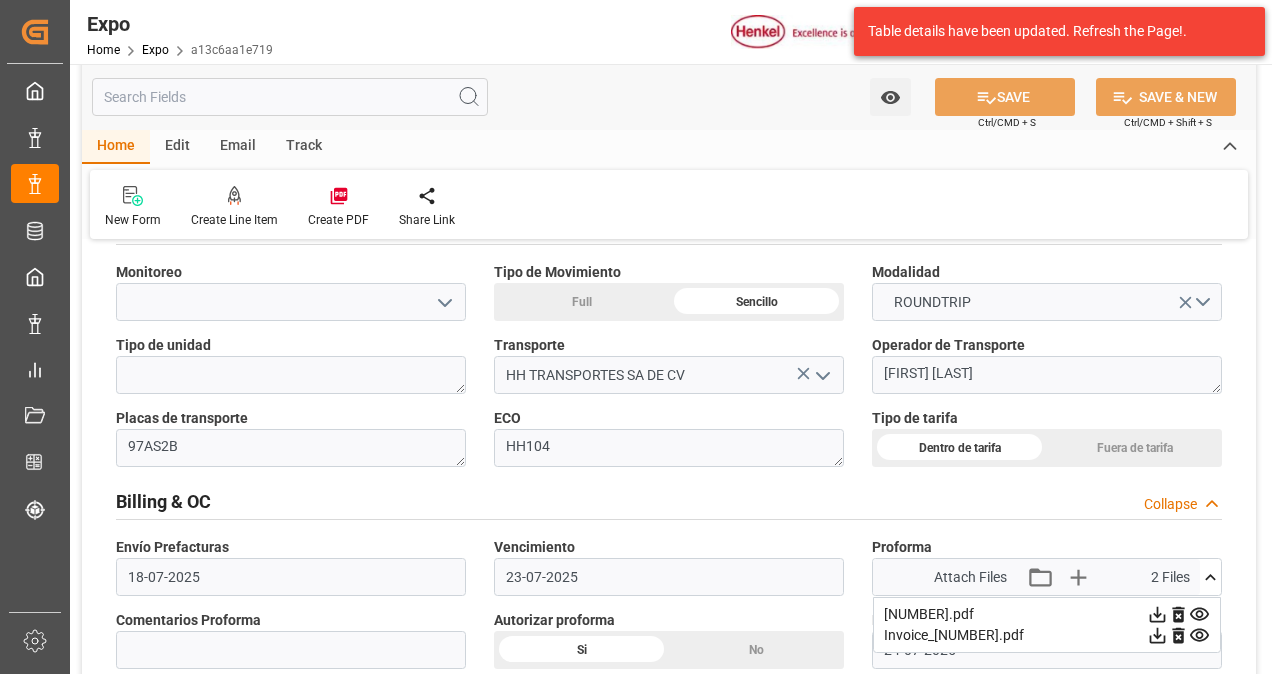 scroll, scrollTop: 3268, scrollLeft: 0, axis: vertical 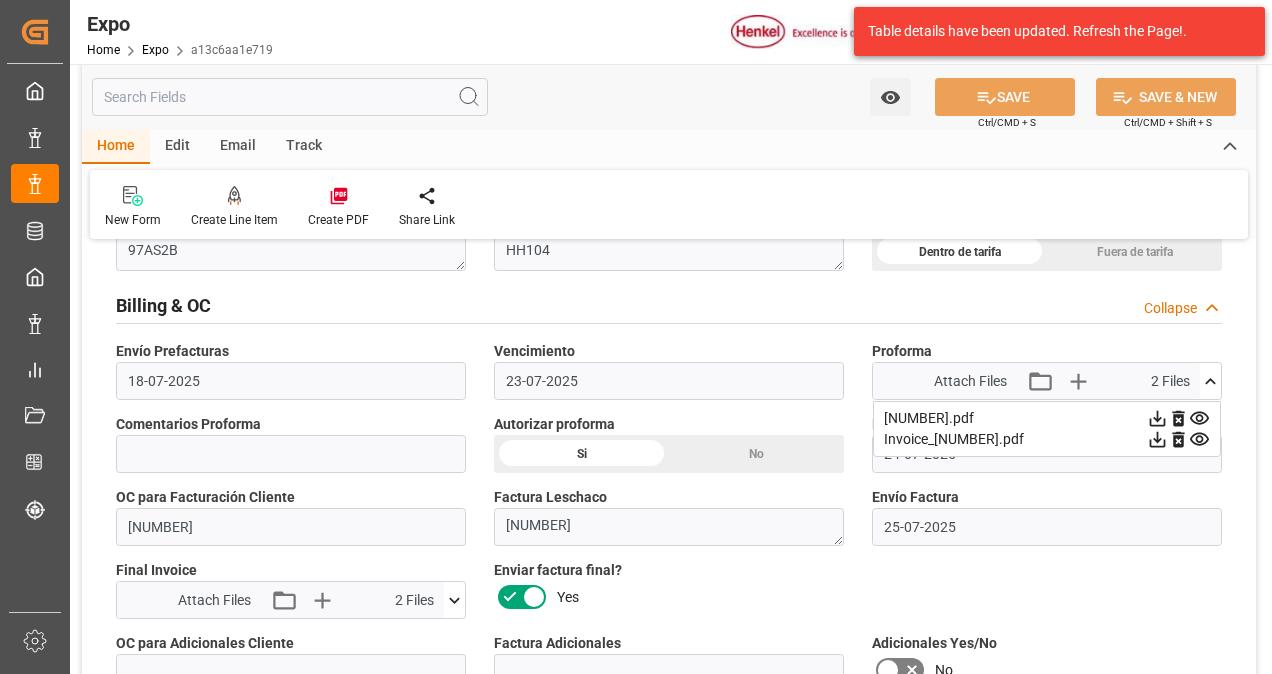 click 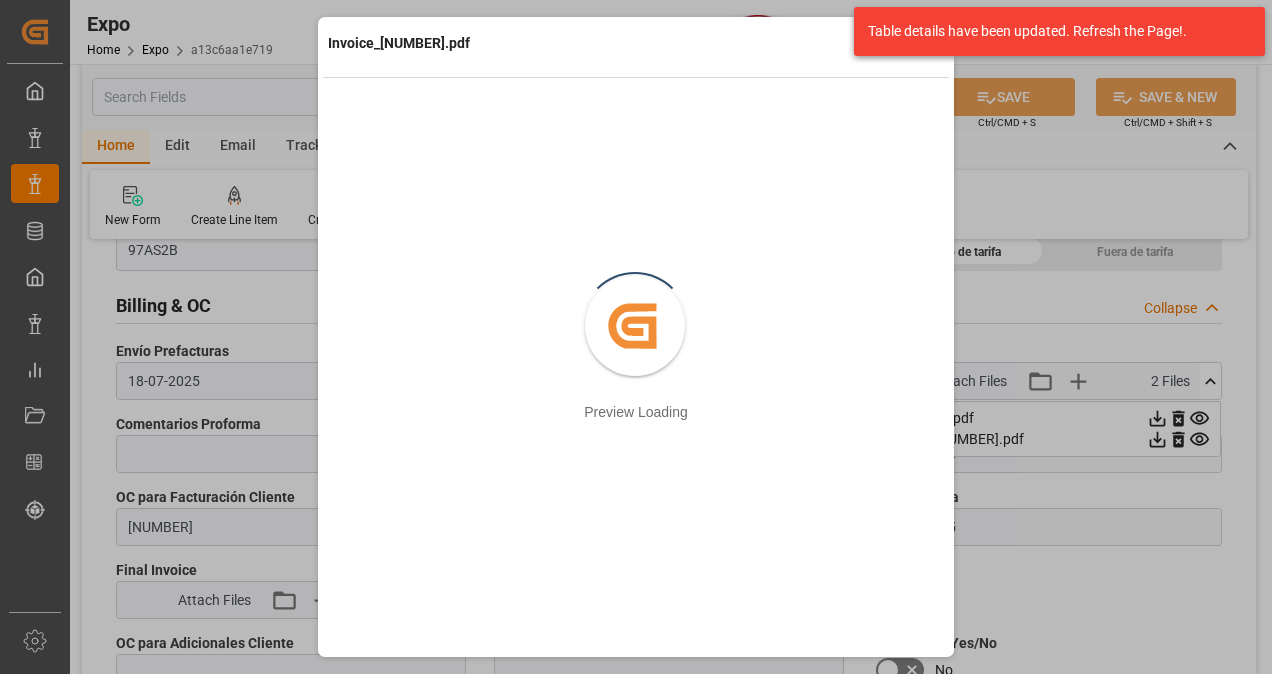 type 